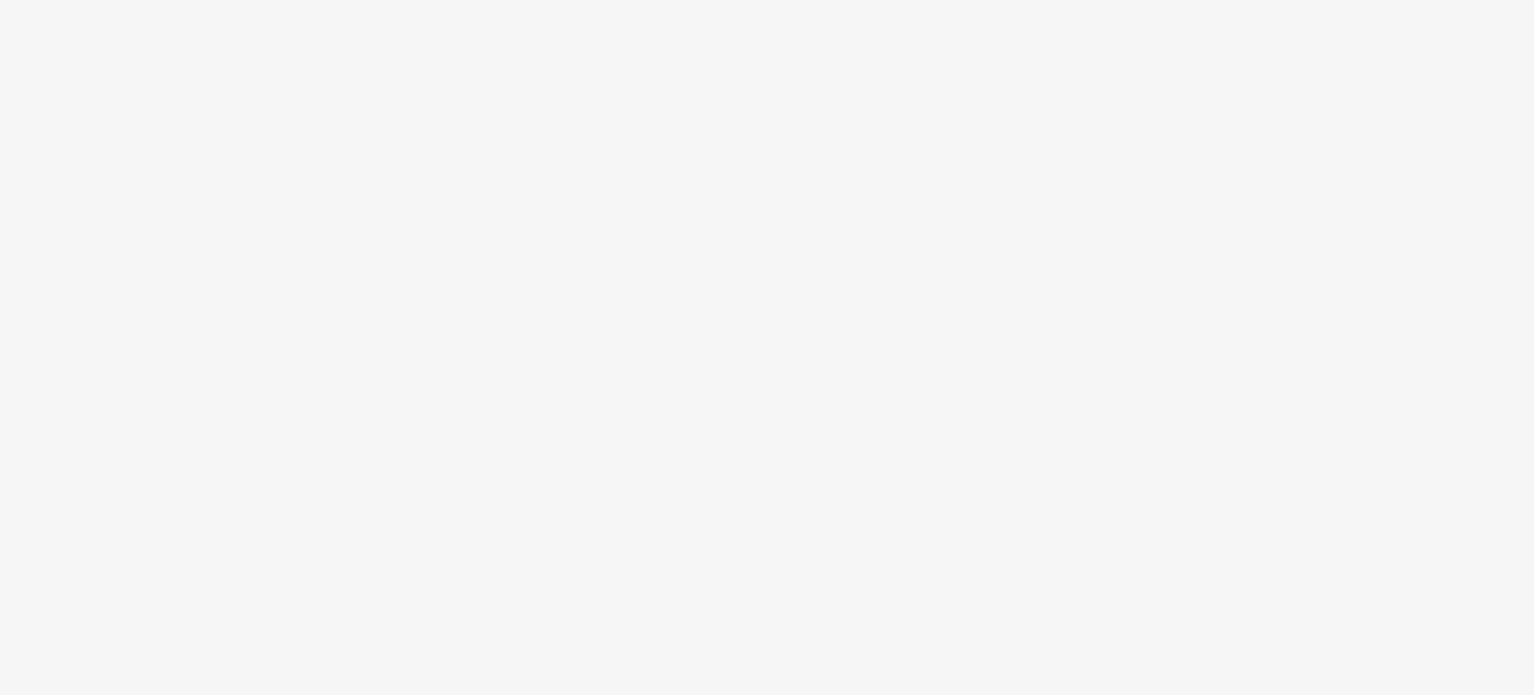 scroll, scrollTop: 0, scrollLeft: 0, axis: both 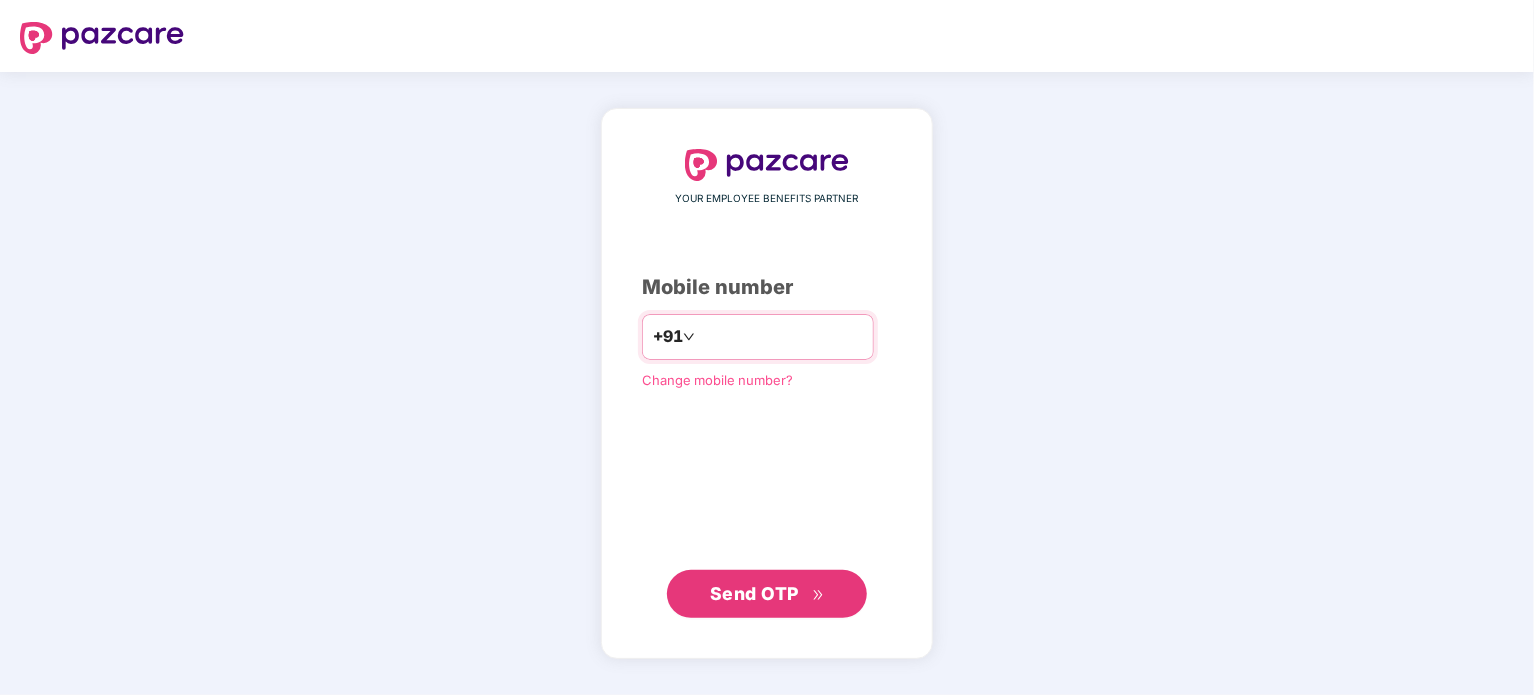 click at bounding box center [781, 337] 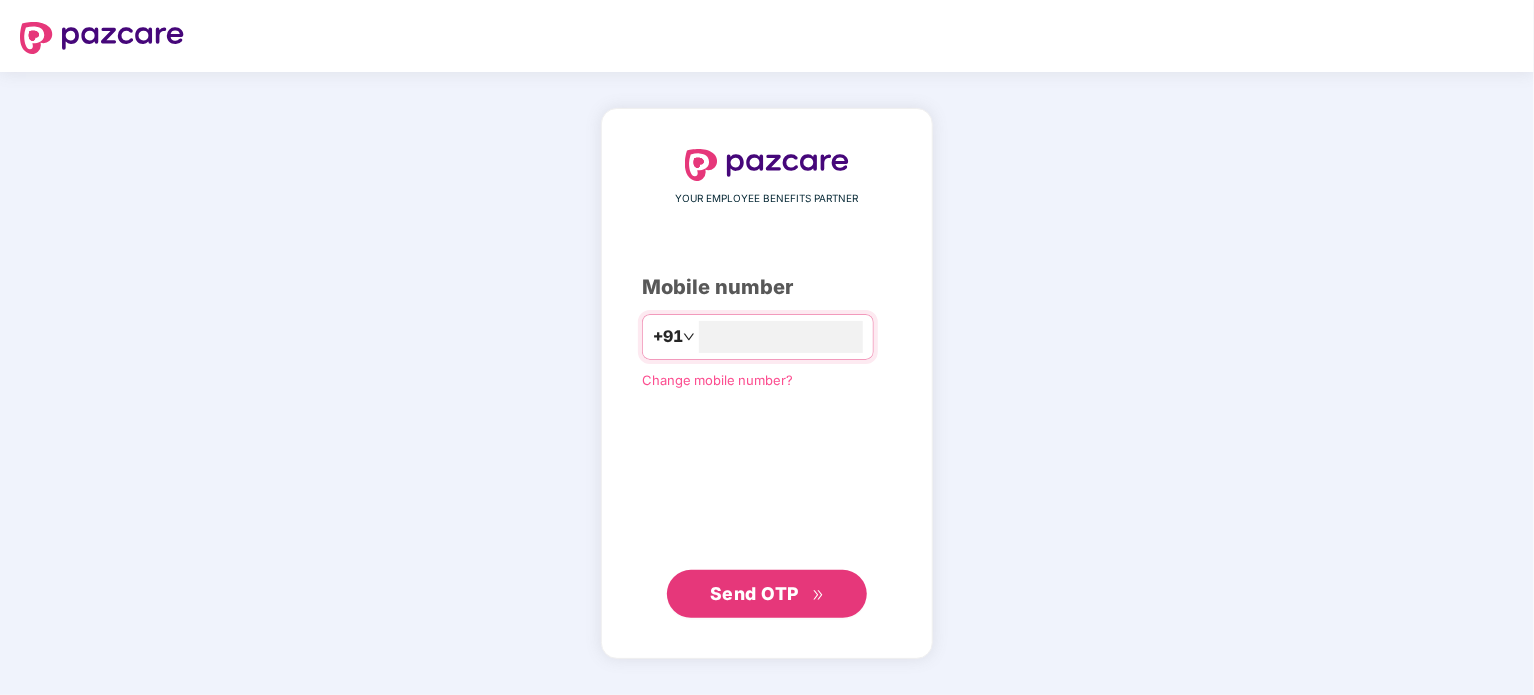 type on "**********" 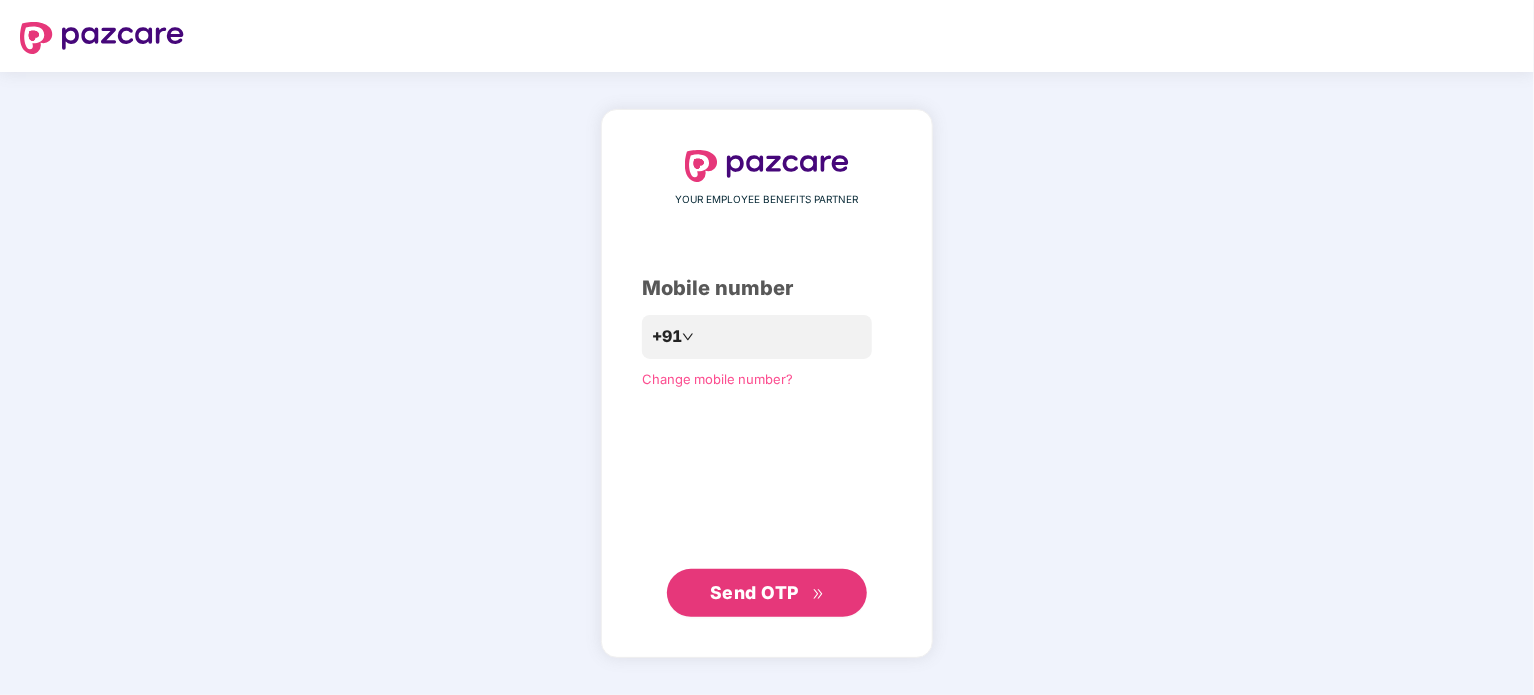 click on "Send OTP" at bounding box center [754, 592] 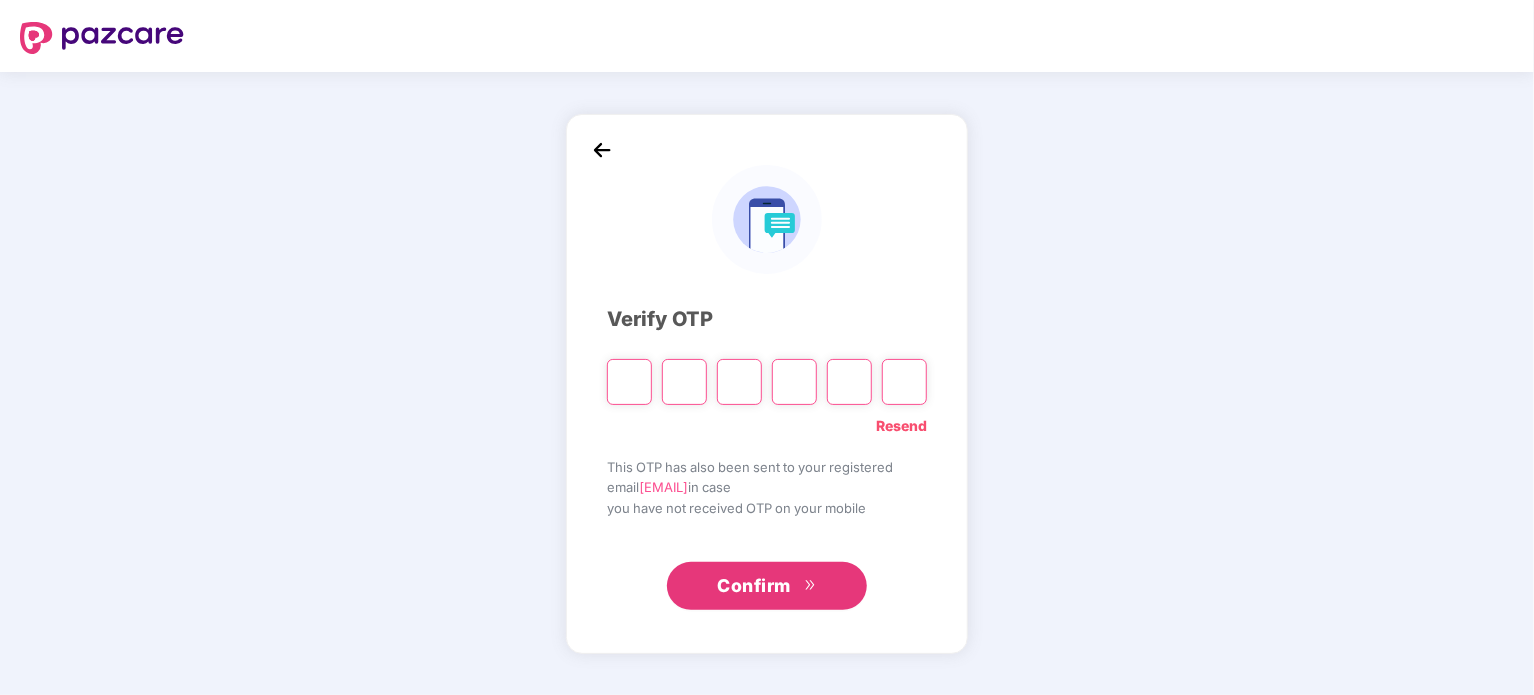 type on "*" 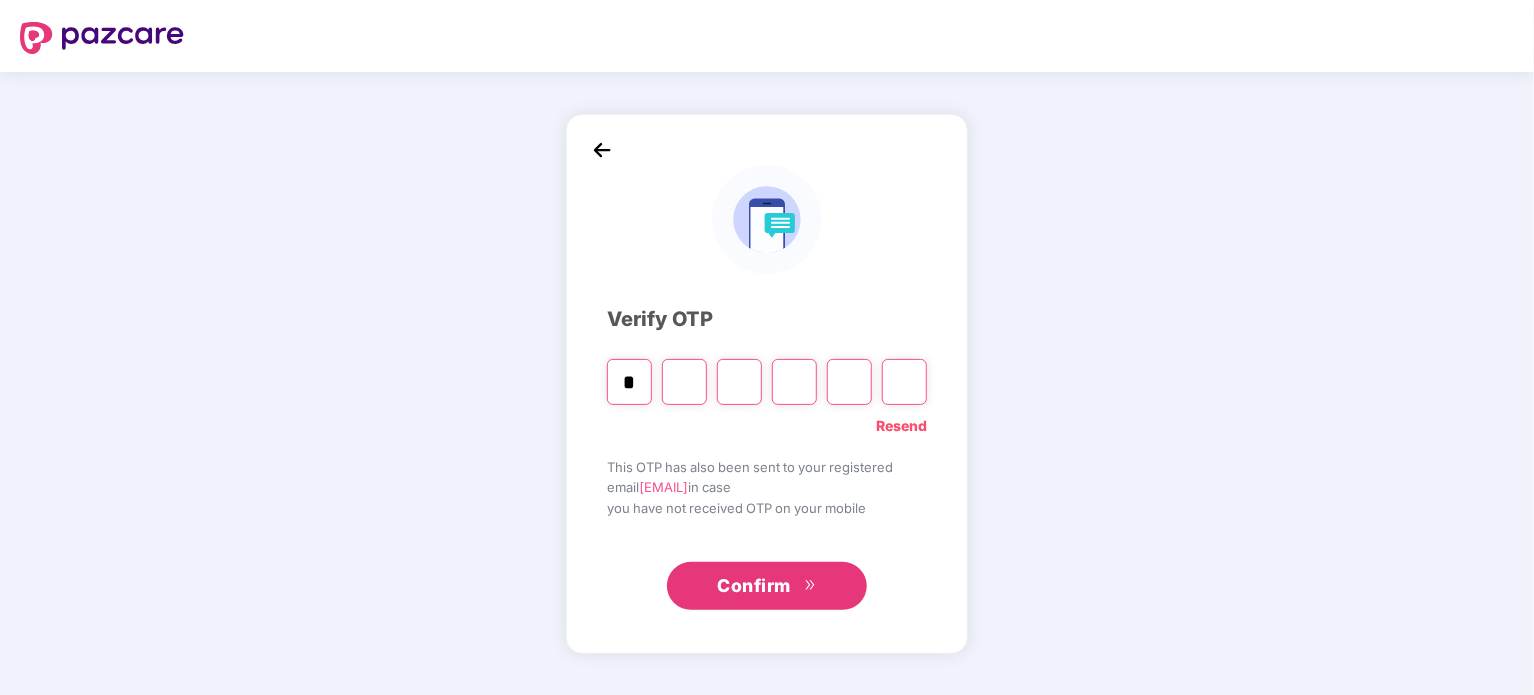 type on "*" 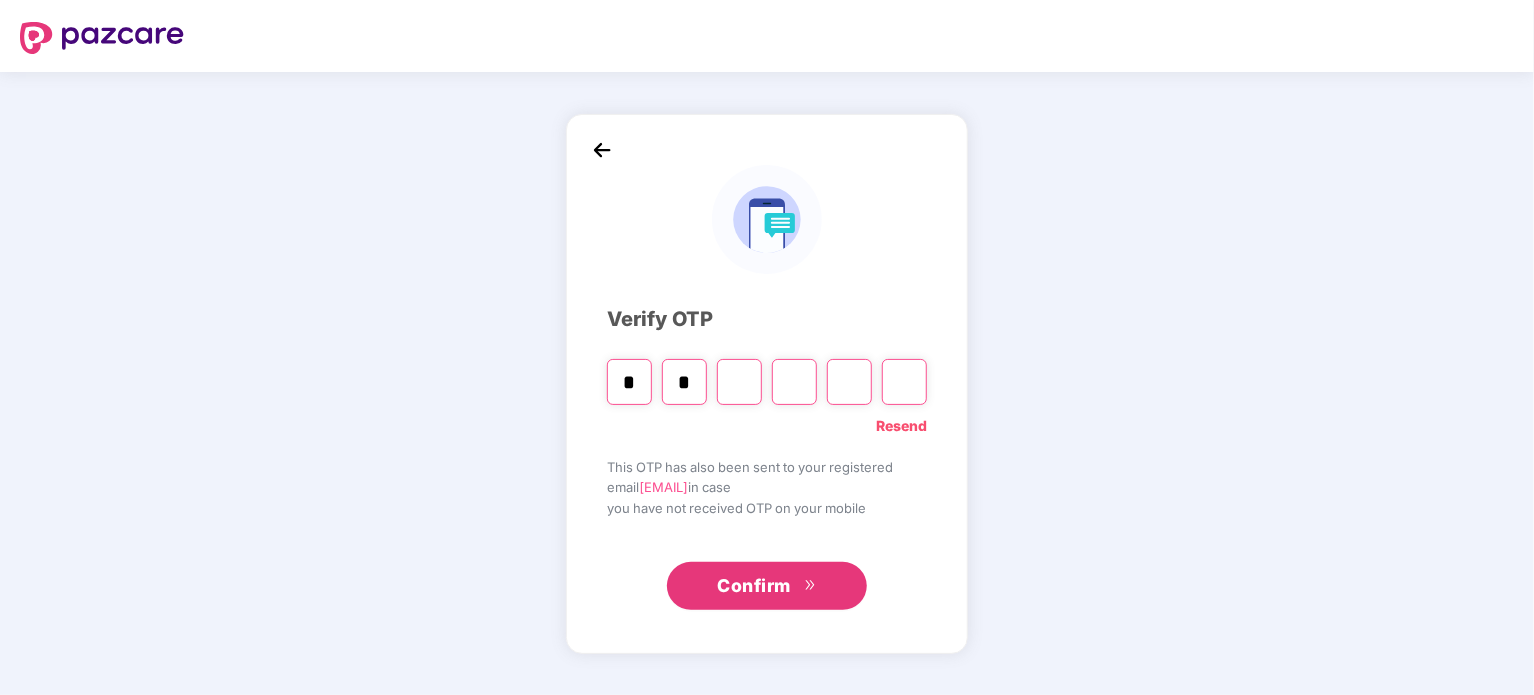 type on "*" 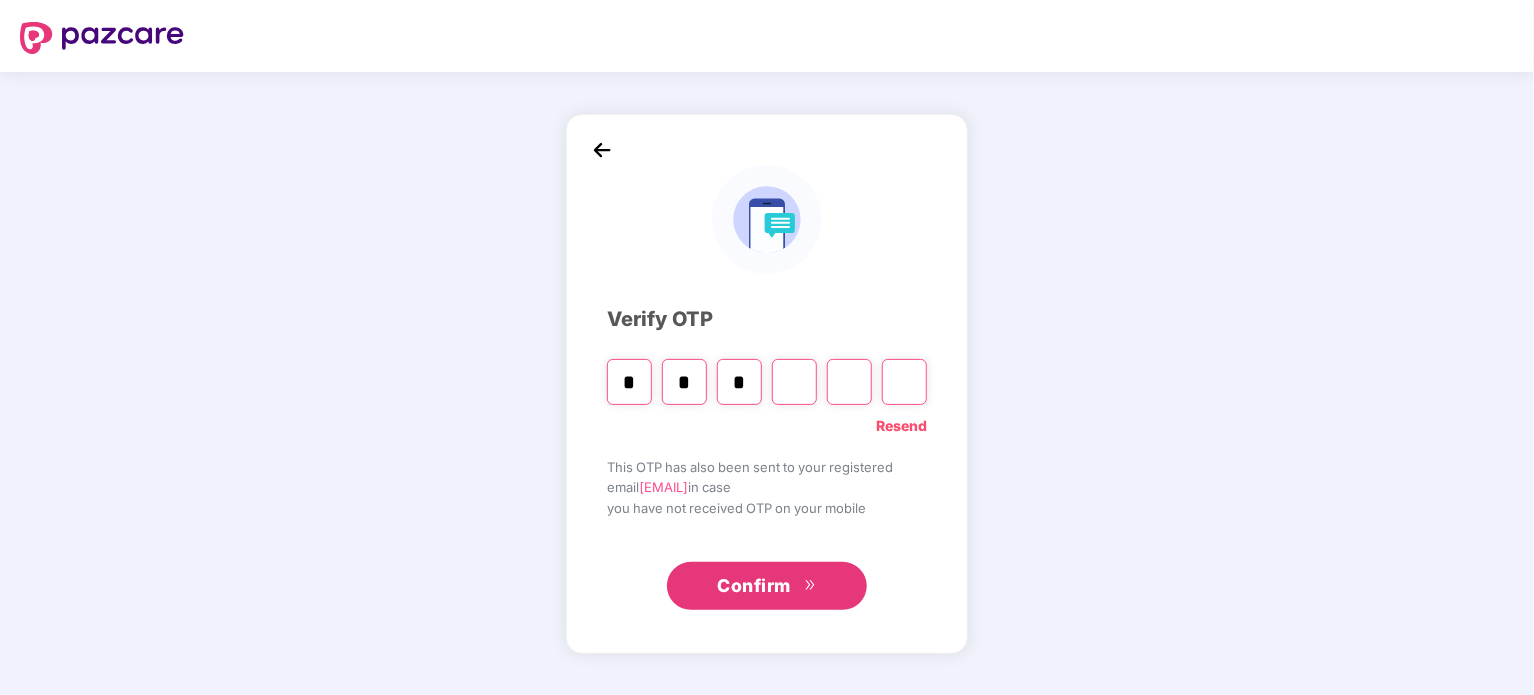 type on "*" 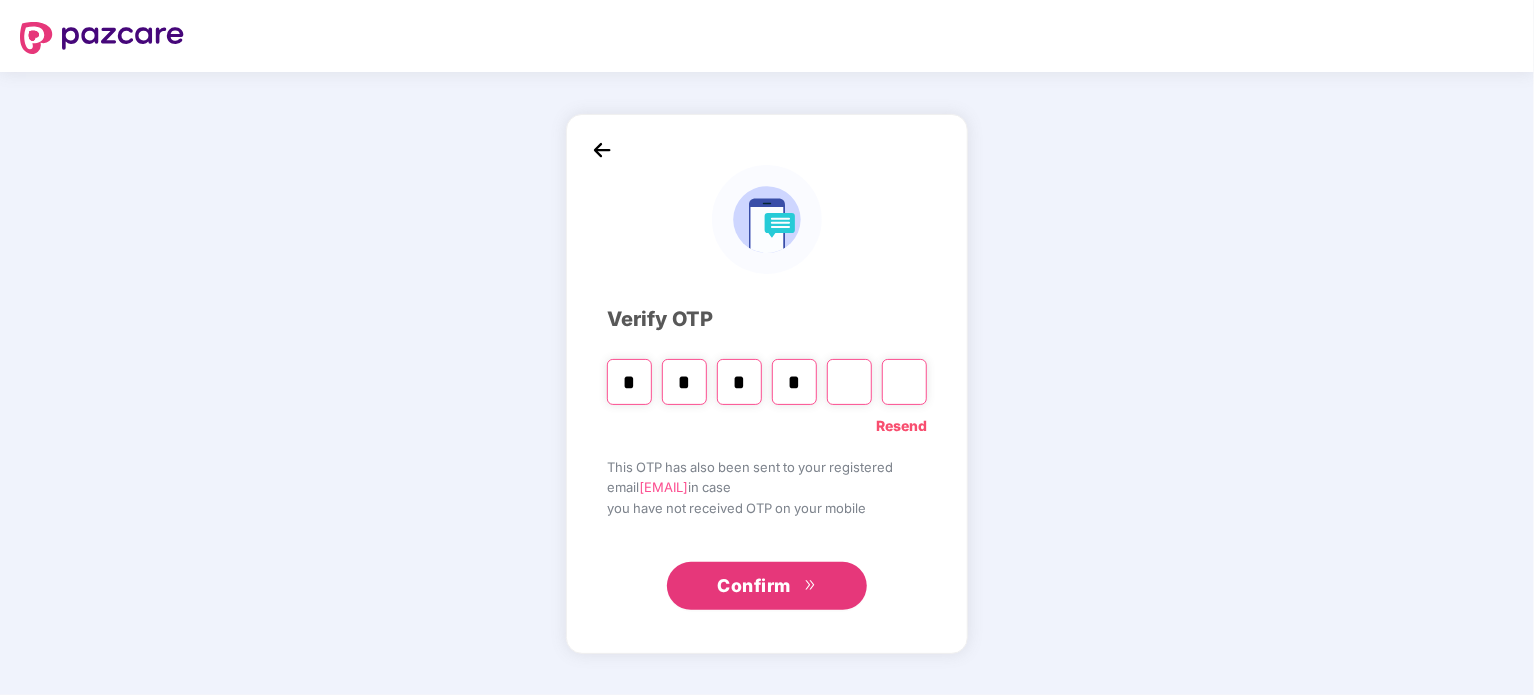 type on "*" 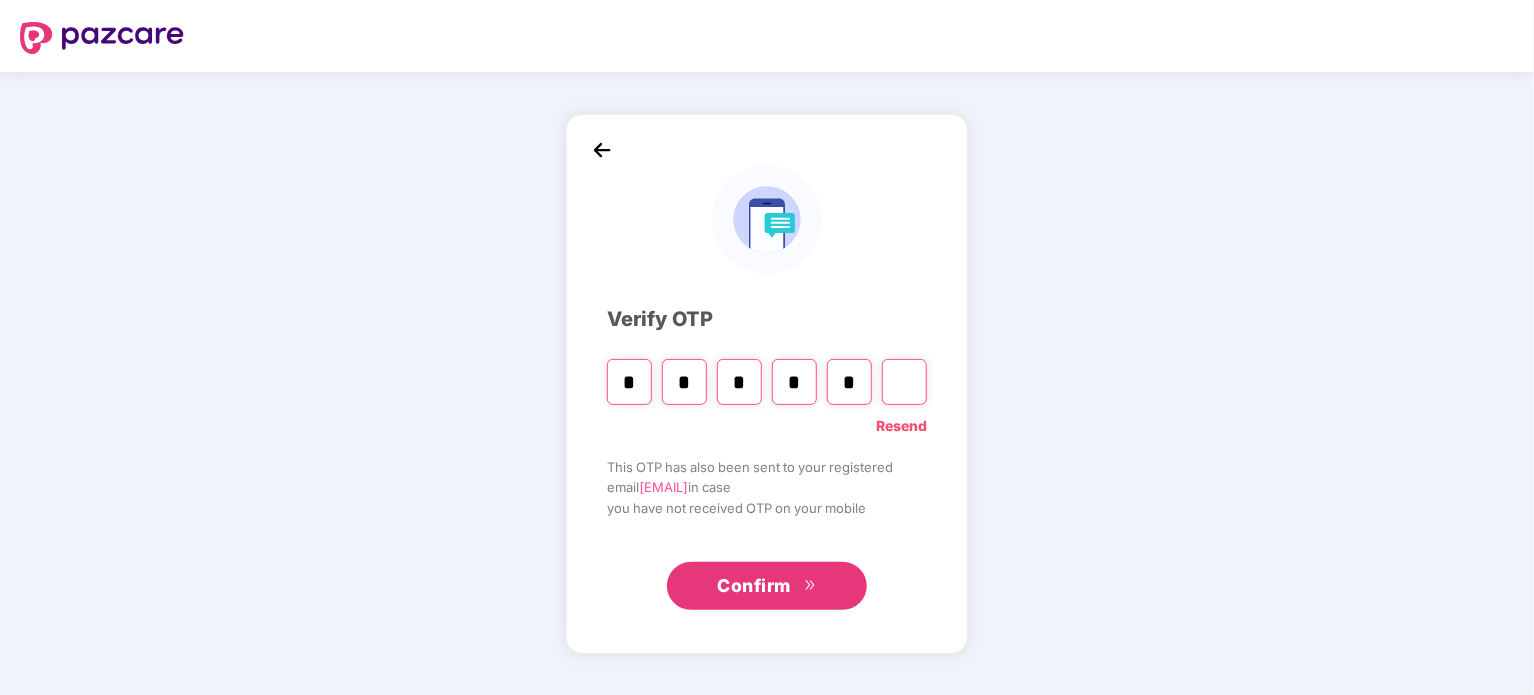 type on "*" 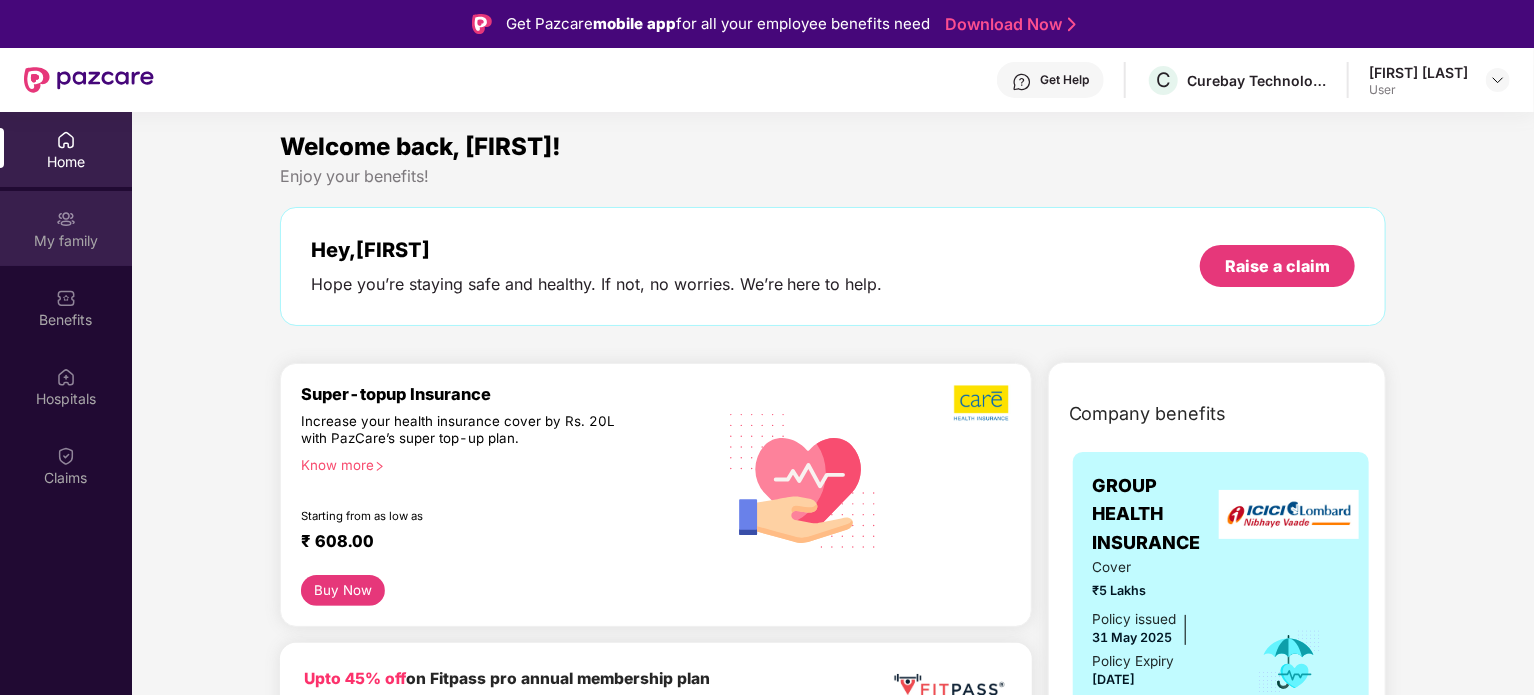click on "My family" at bounding box center (66, 228) 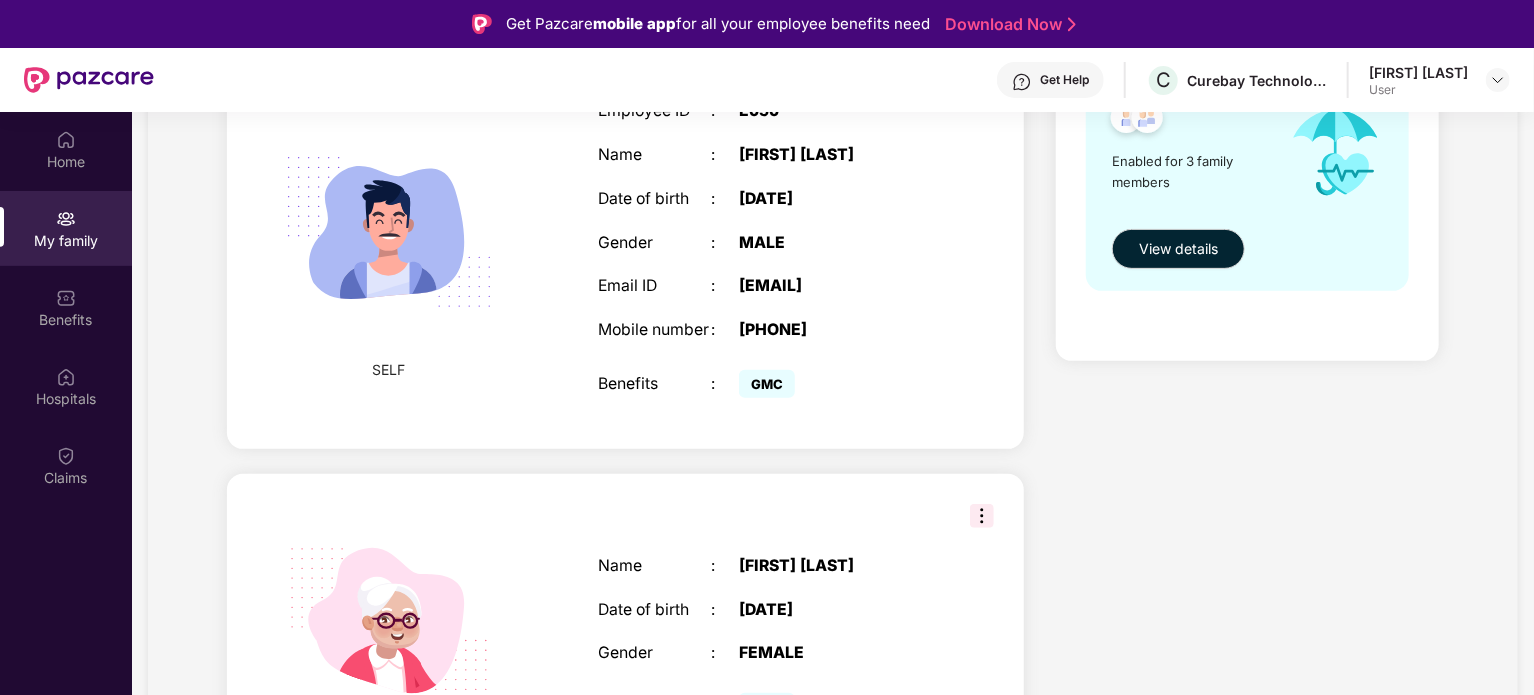 scroll, scrollTop: 500, scrollLeft: 0, axis: vertical 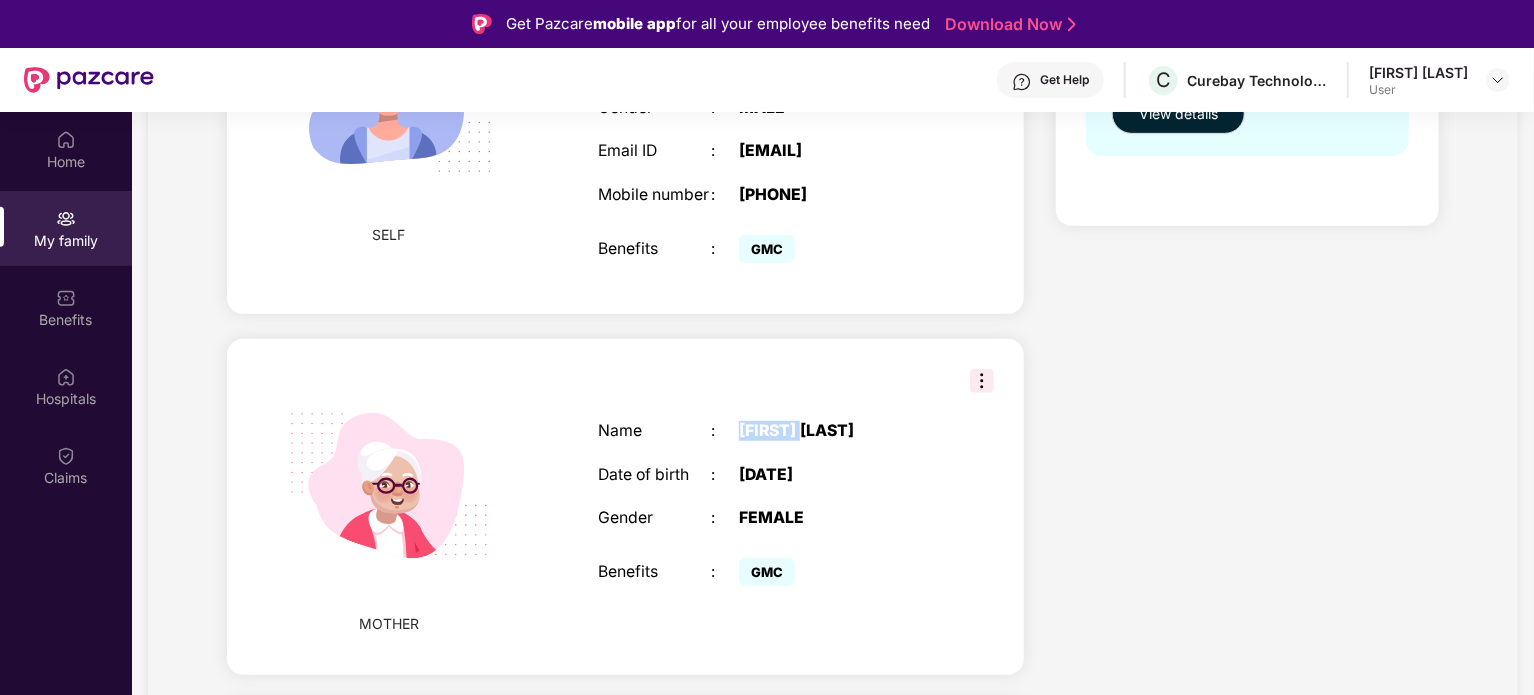 drag, startPoint x: 744, startPoint y: 449, endPoint x: 840, endPoint y: 446, distance: 96.04687 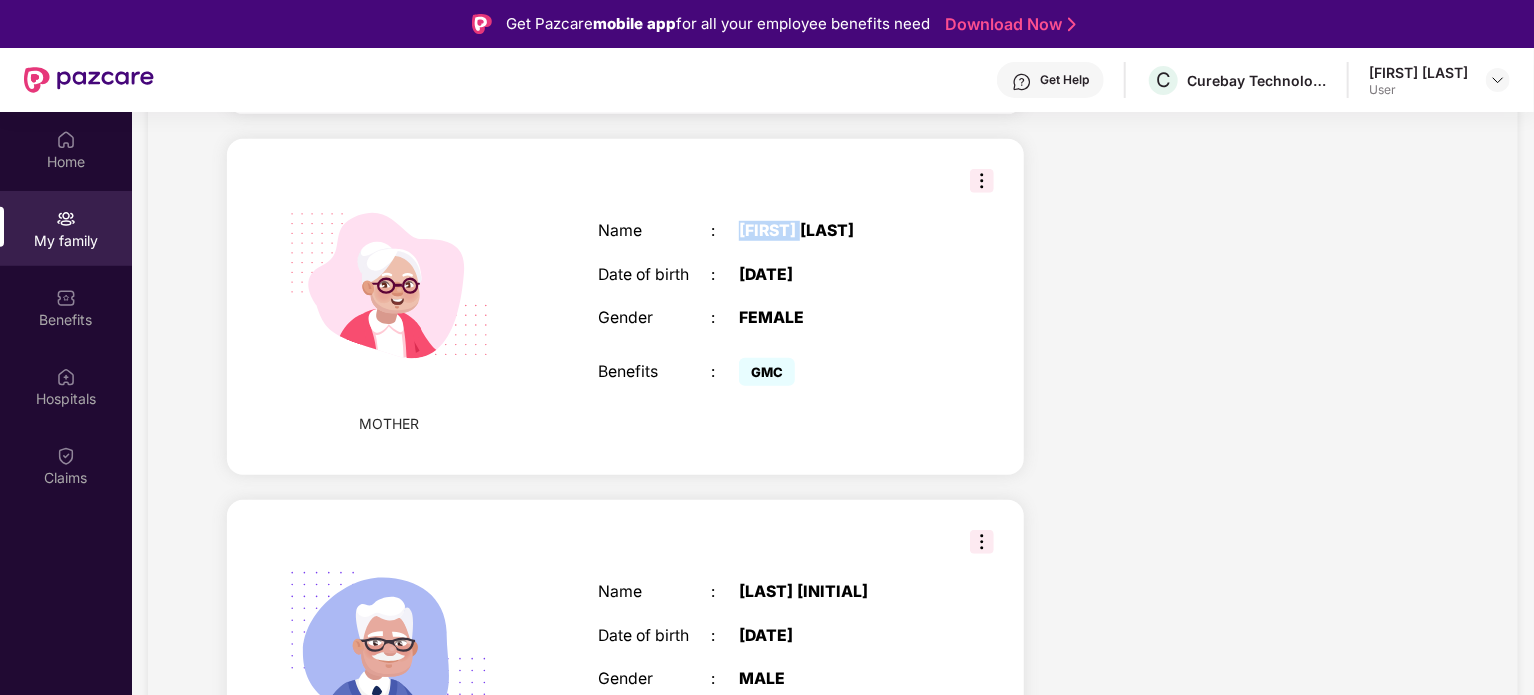 scroll, scrollTop: 800, scrollLeft: 0, axis: vertical 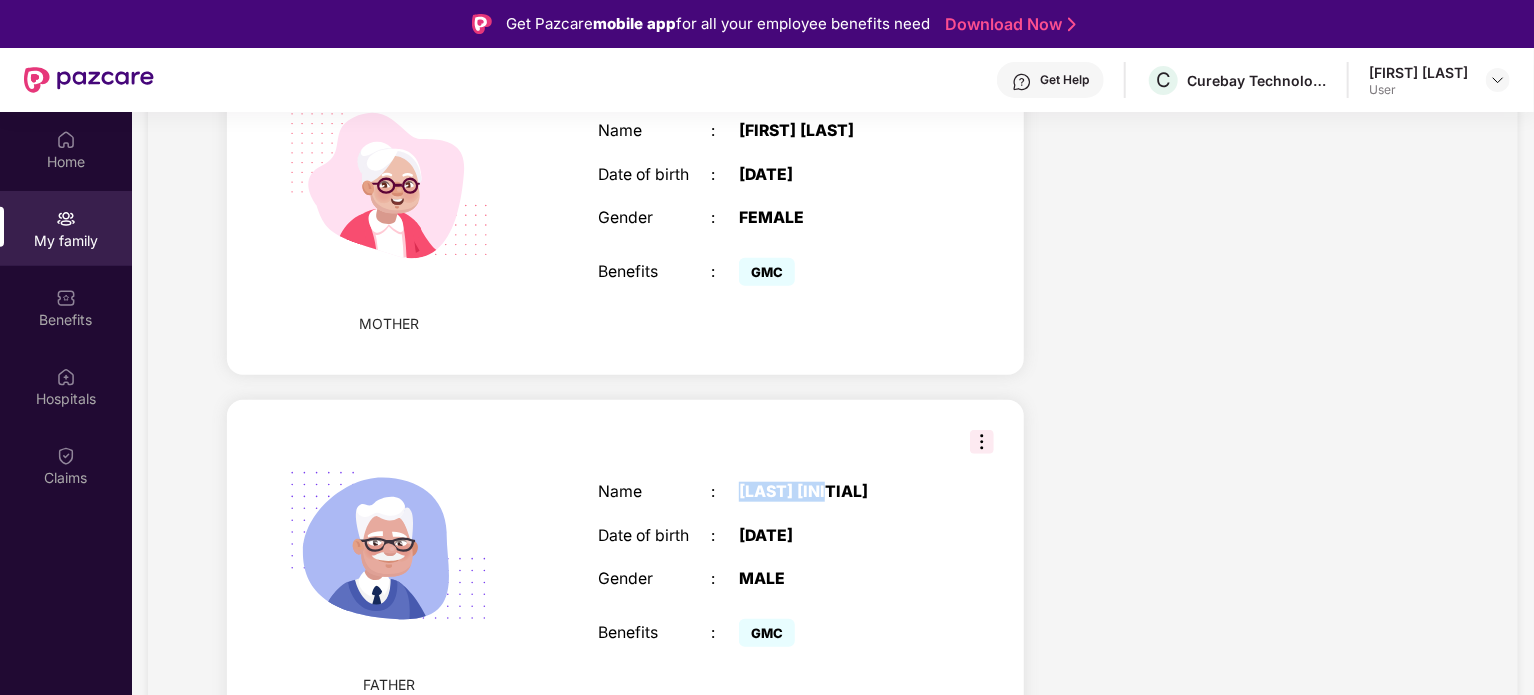 drag, startPoint x: 736, startPoint y: 511, endPoint x: 872, endPoint y: 513, distance: 136.01471 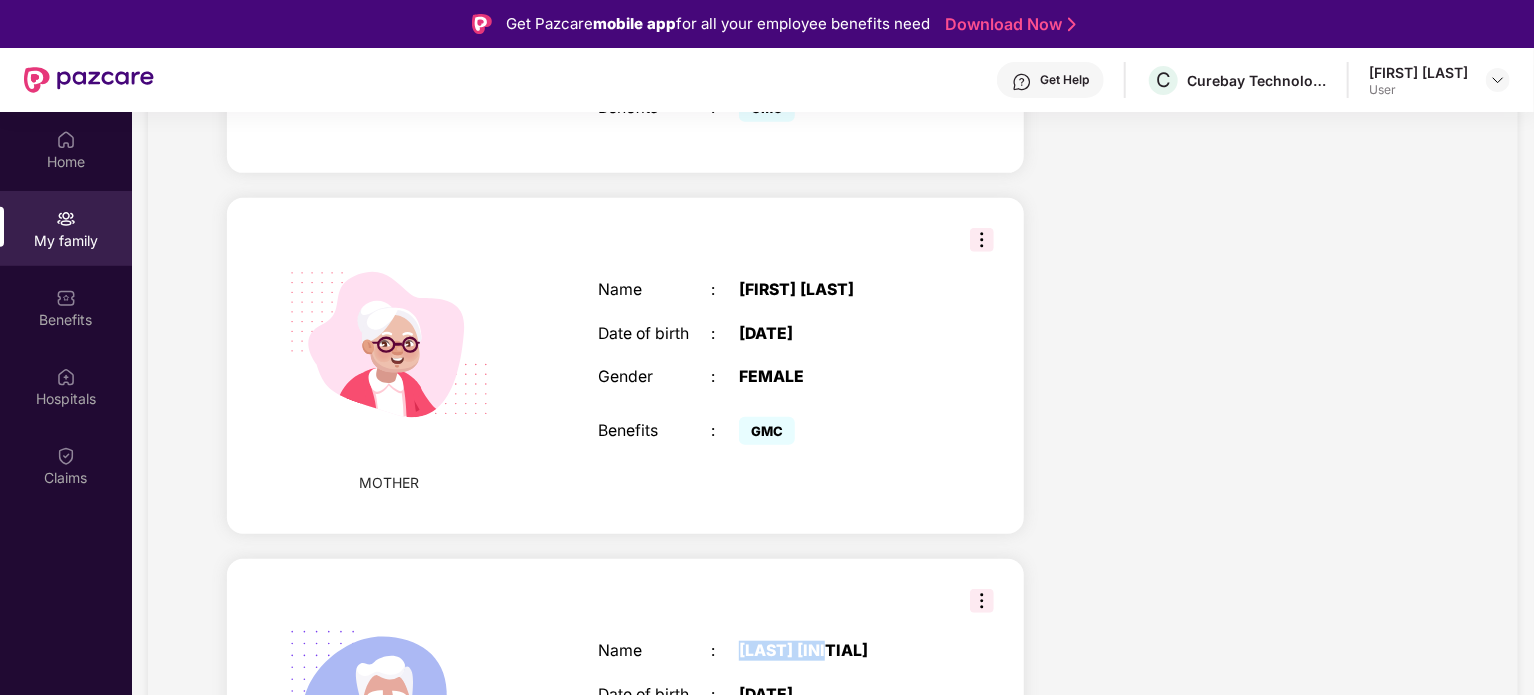 scroll, scrollTop: 628, scrollLeft: 0, axis: vertical 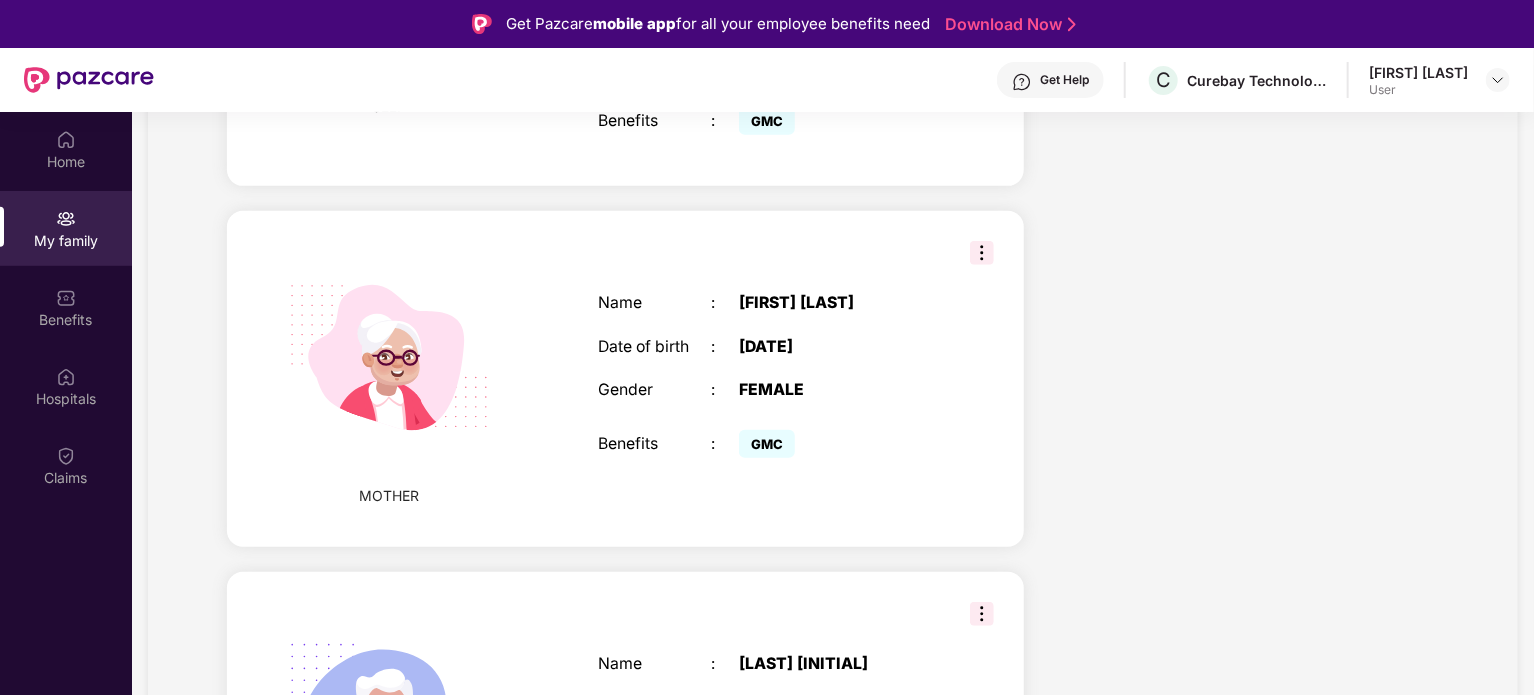 click on "[FIRST] [LAST]" at bounding box center (838, 303) 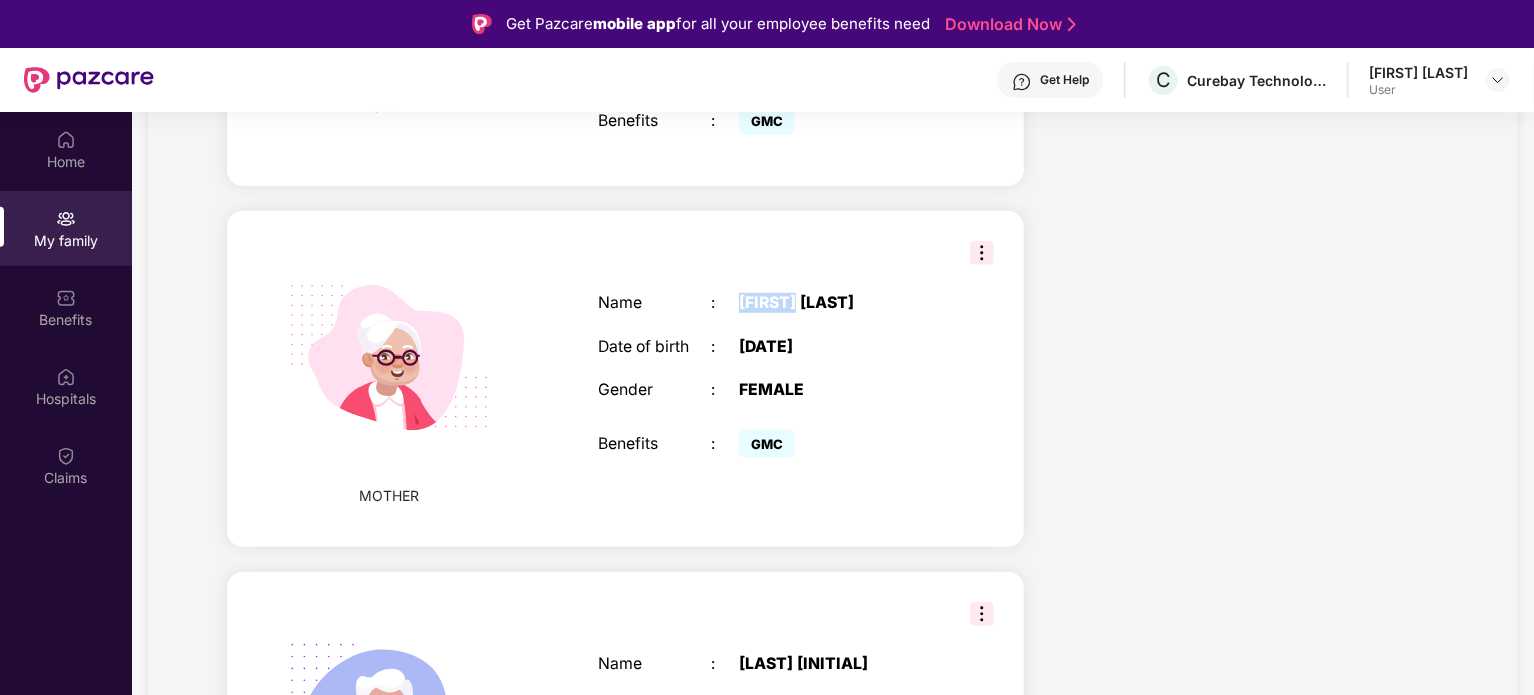 click on "[FIRST] [LAST]" at bounding box center [838, 303] 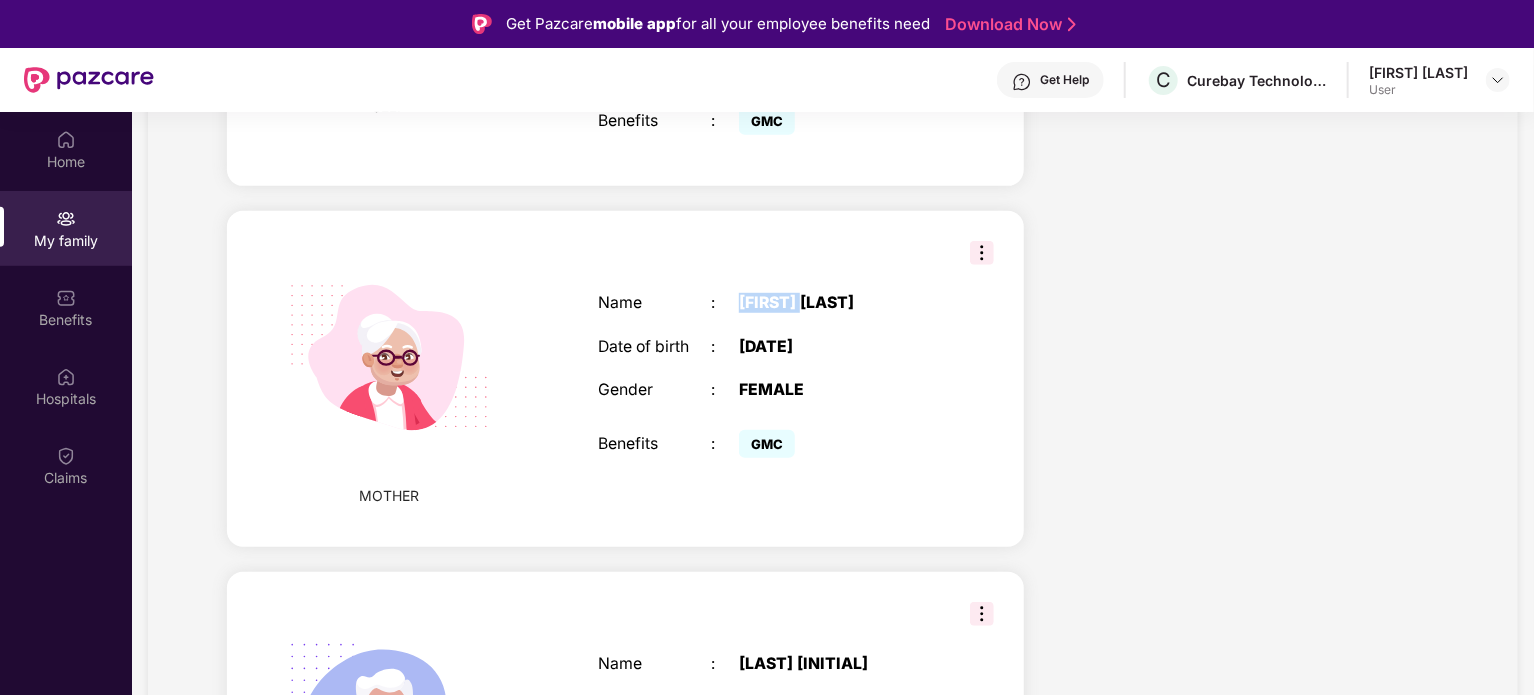 drag, startPoint x: 804, startPoint y: 325, endPoint x: 732, endPoint y: 323, distance: 72.02777 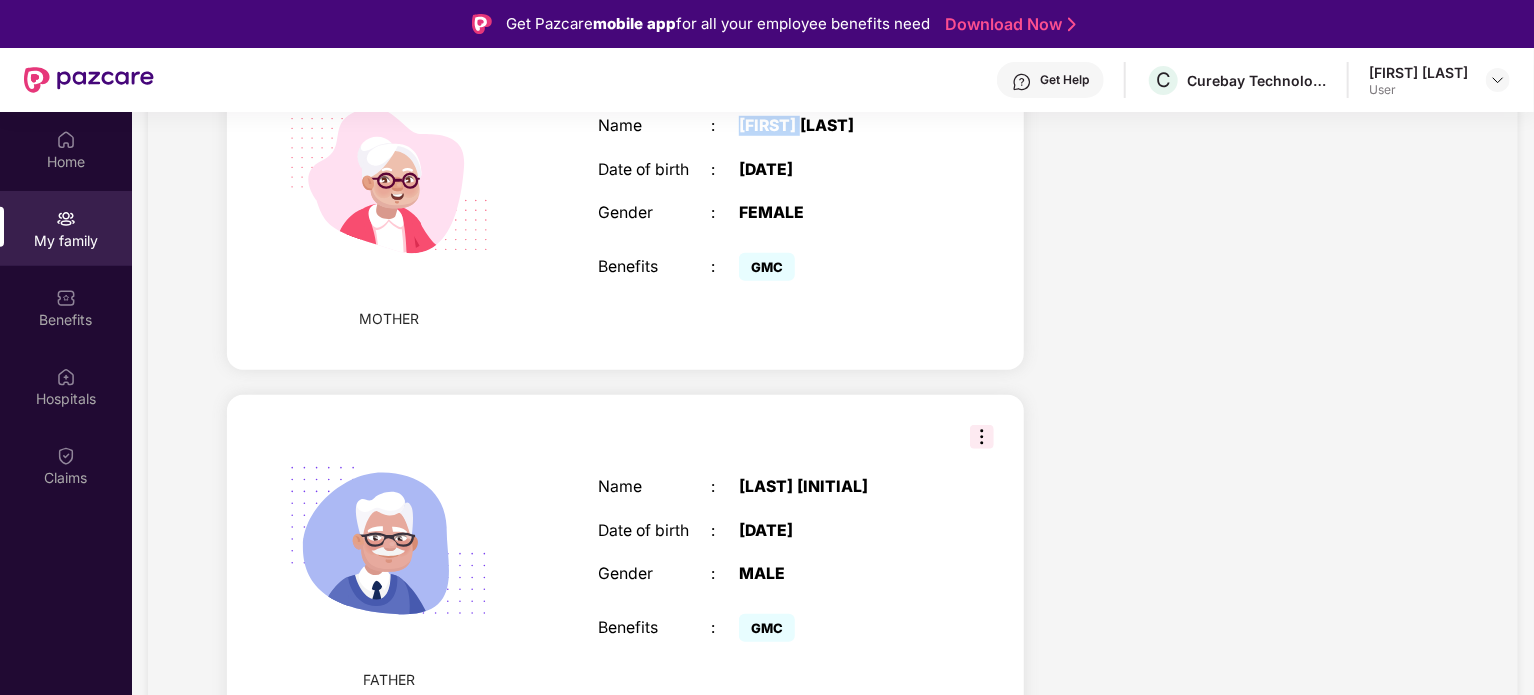 scroll, scrollTop: 828, scrollLeft: 0, axis: vertical 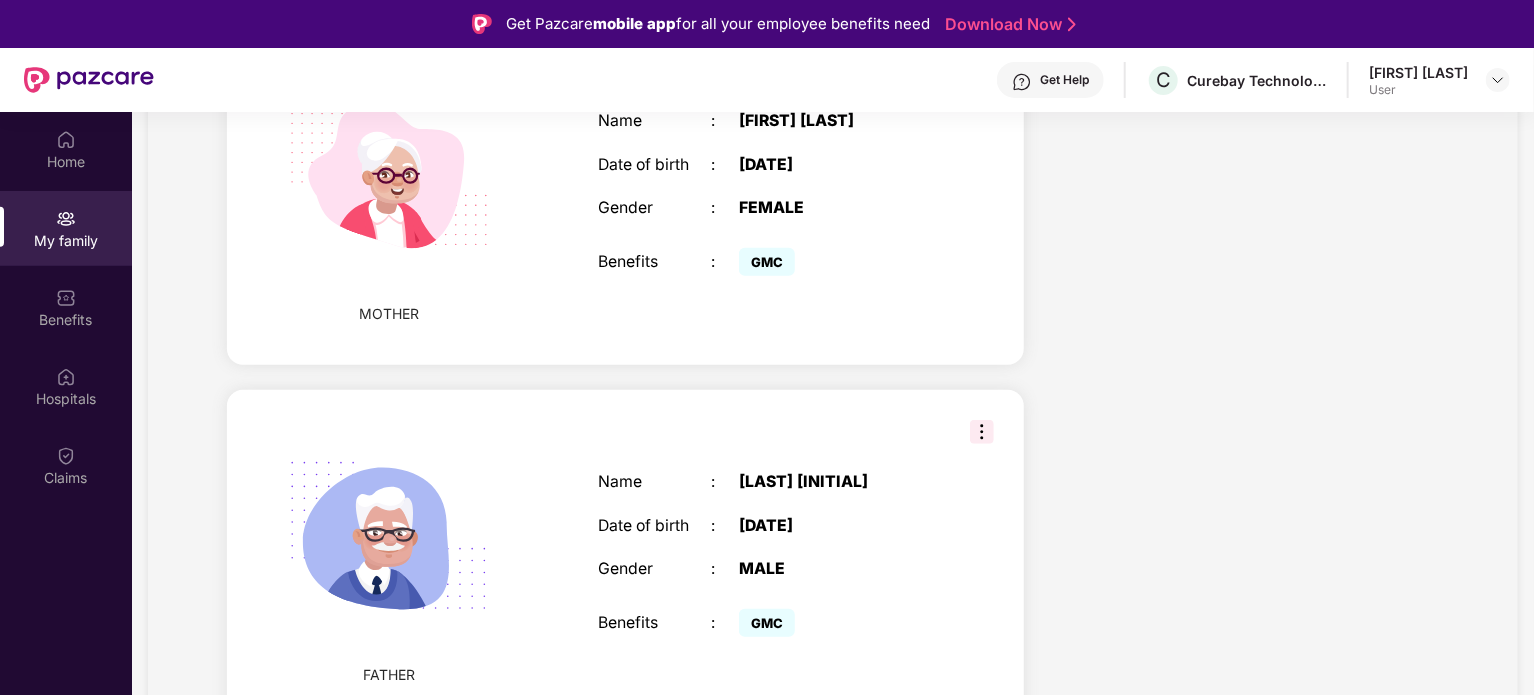 click on "Get Help" at bounding box center (1050, 80) 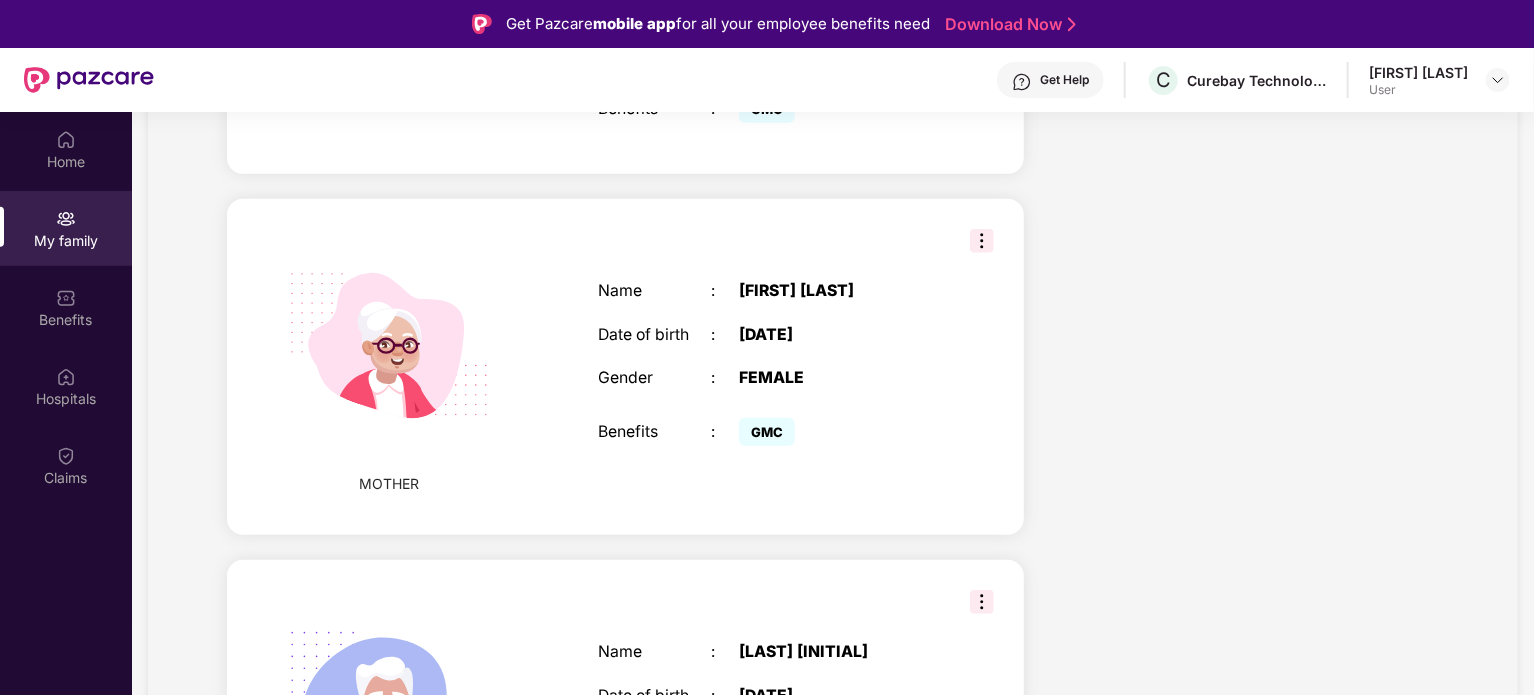 scroll, scrollTop: 628, scrollLeft: 0, axis: vertical 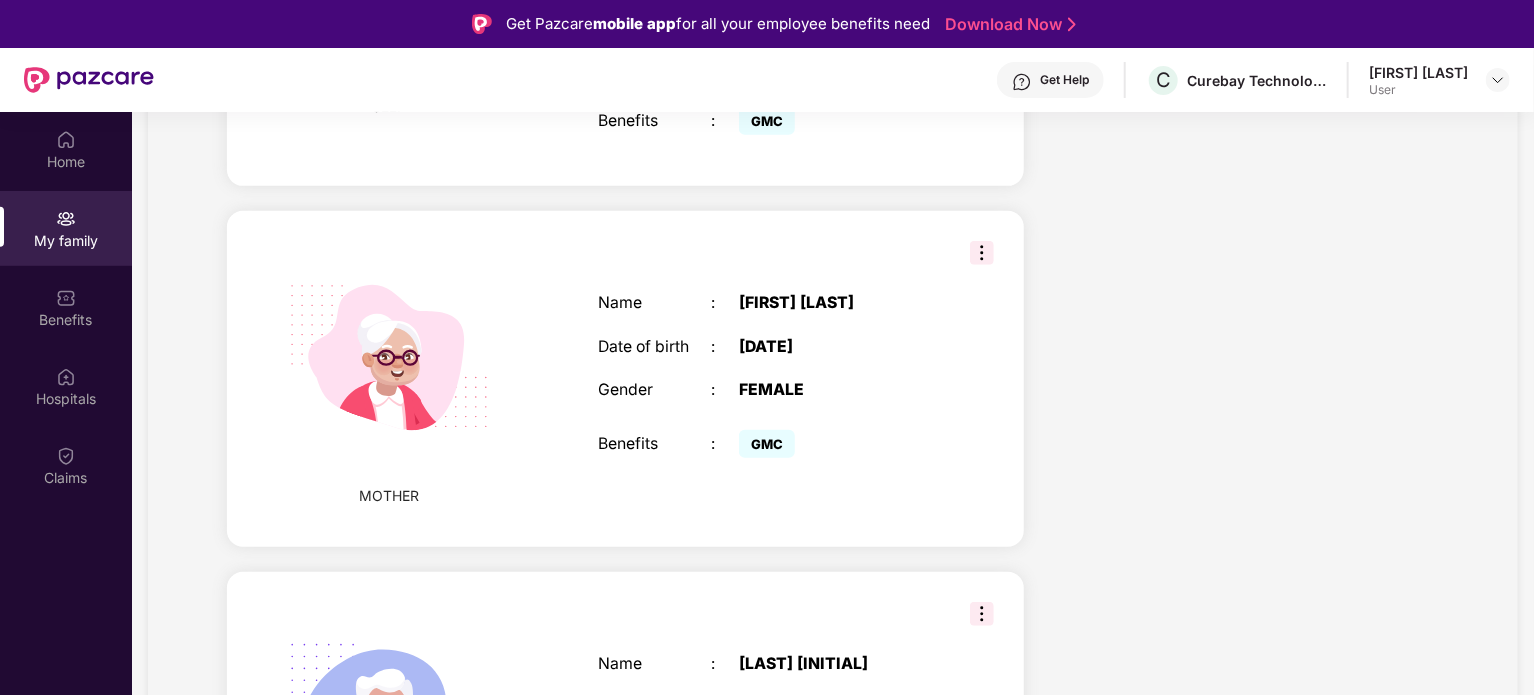 click on "Get Help" at bounding box center (1064, 80) 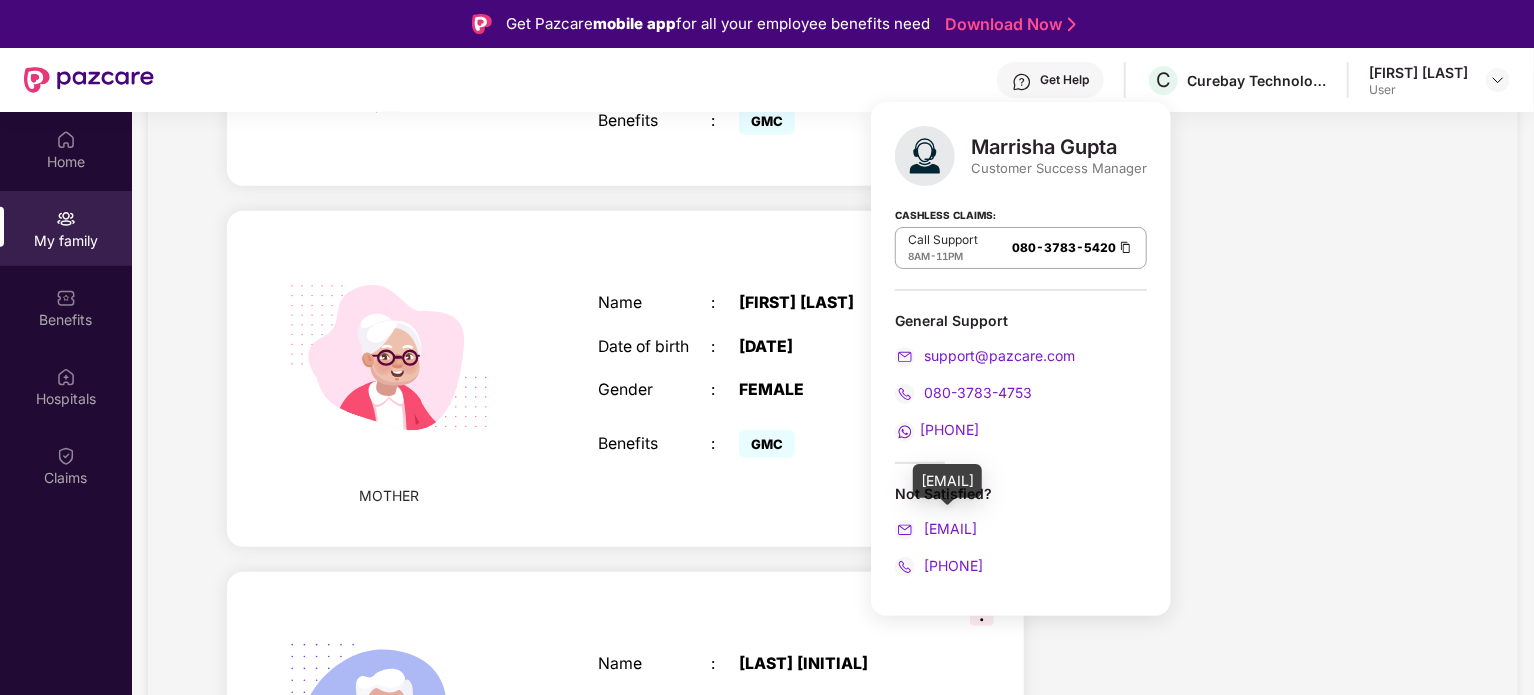 drag, startPoint x: 1060, startPoint y: 531, endPoint x: 1093, endPoint y: 552, distance: 39.115215 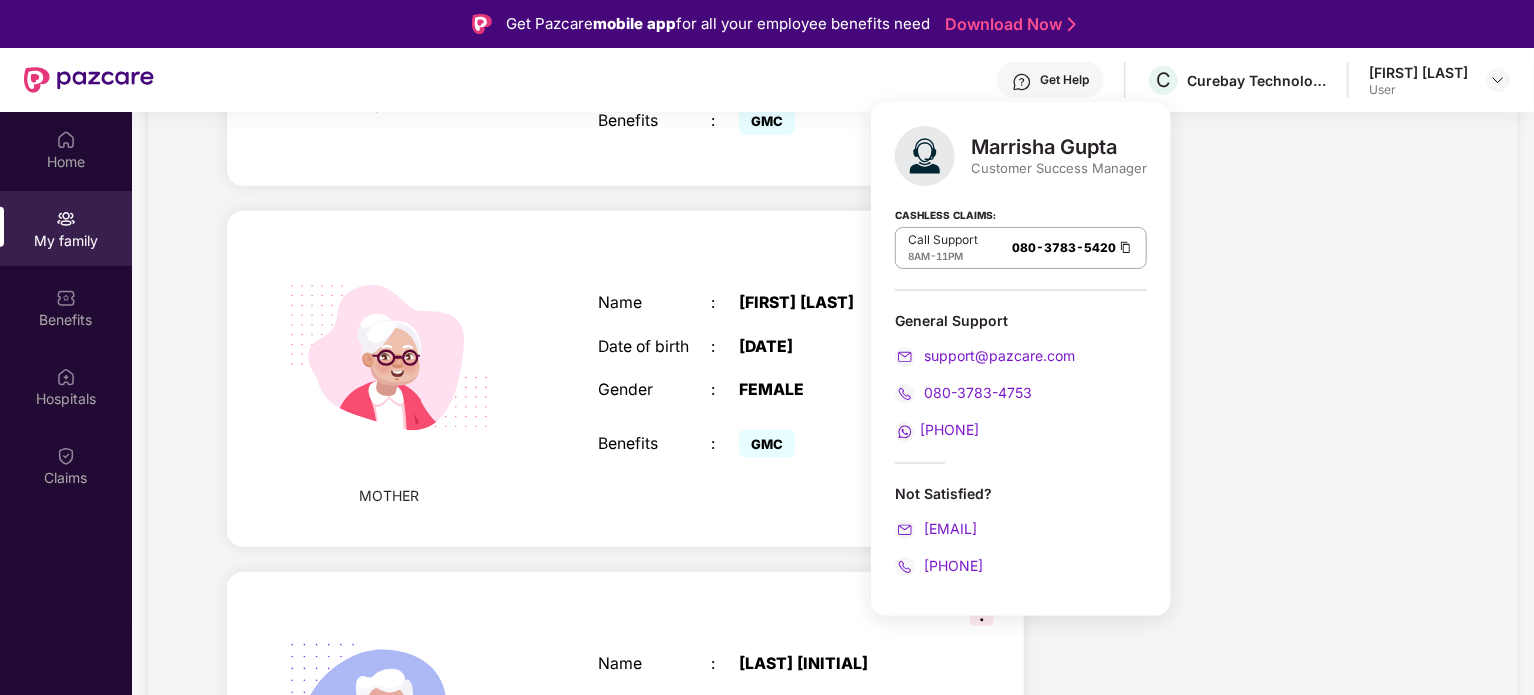copy on "[EMAIL]" 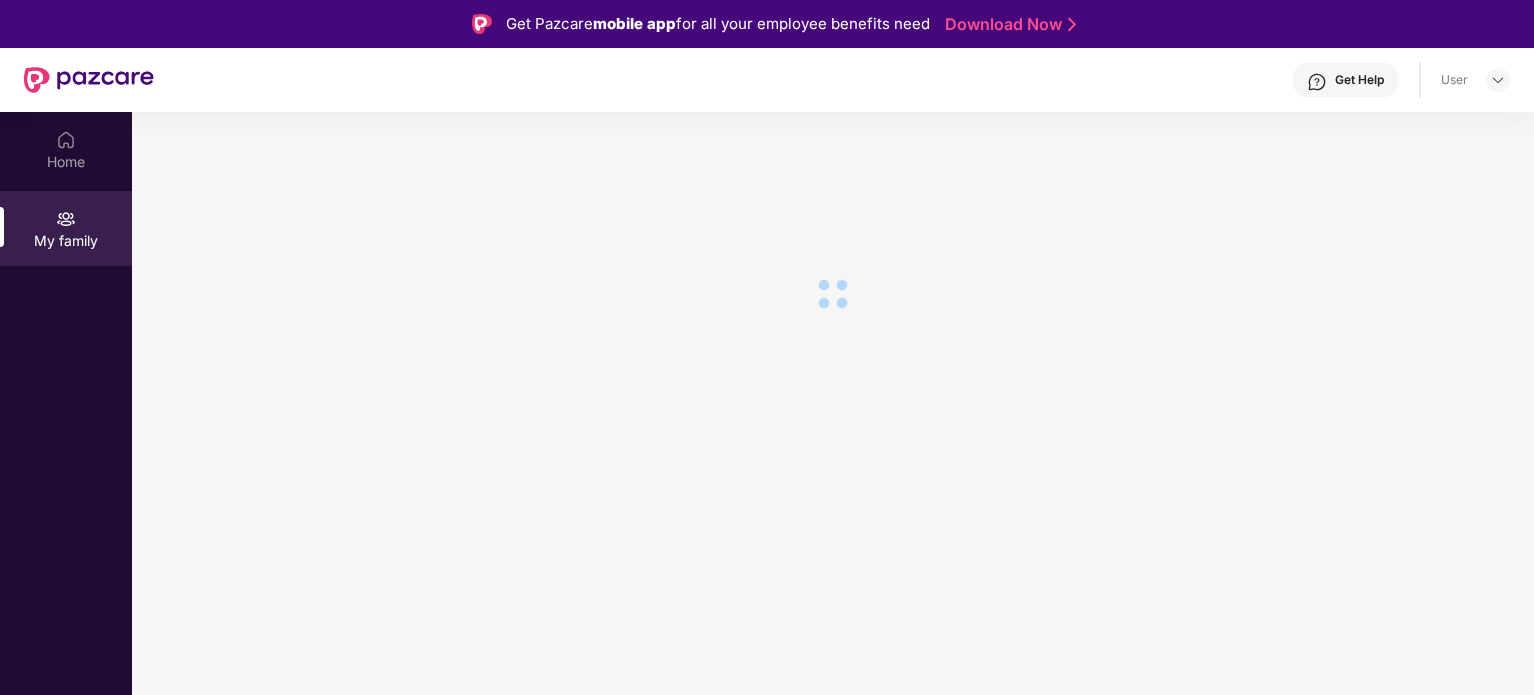 scroll, scrollTop: 0, scrollLeft: 0, axis: both 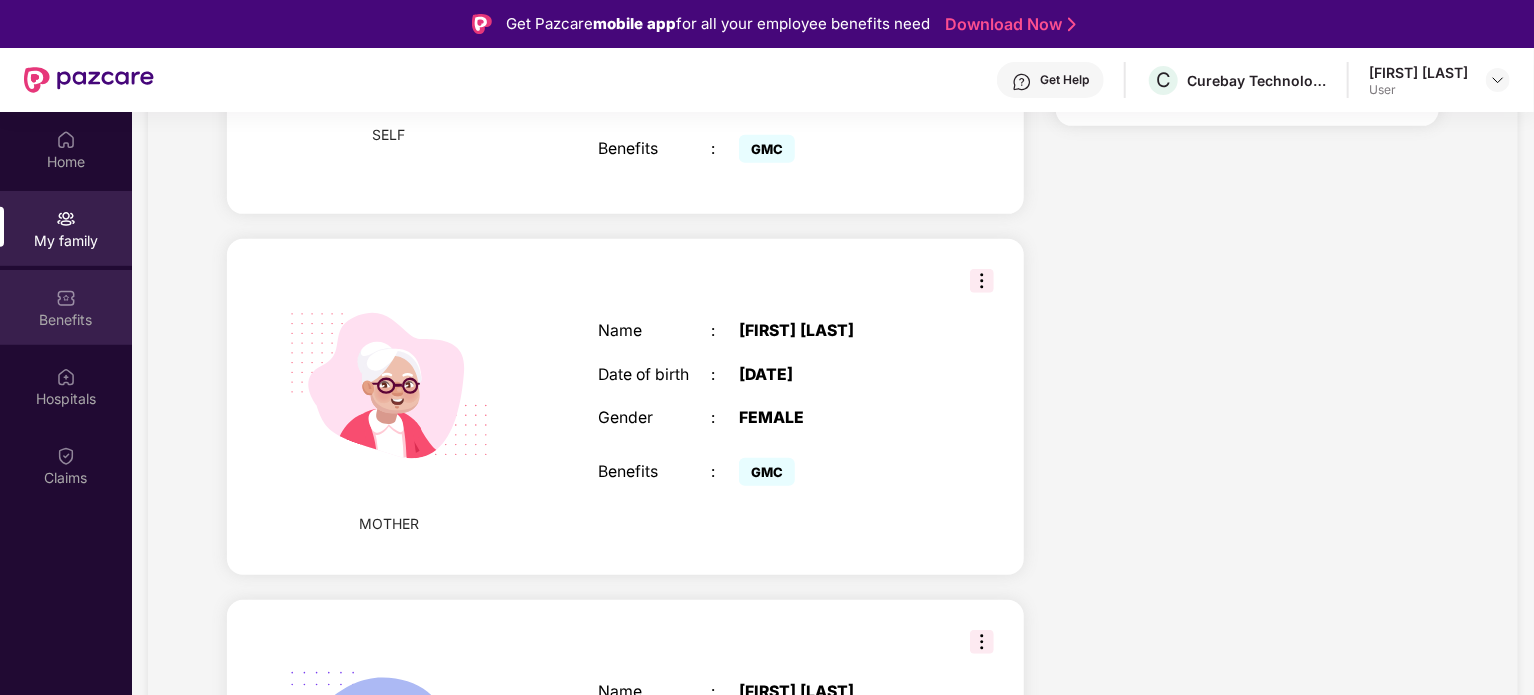 click at bounding box center (66, 298) 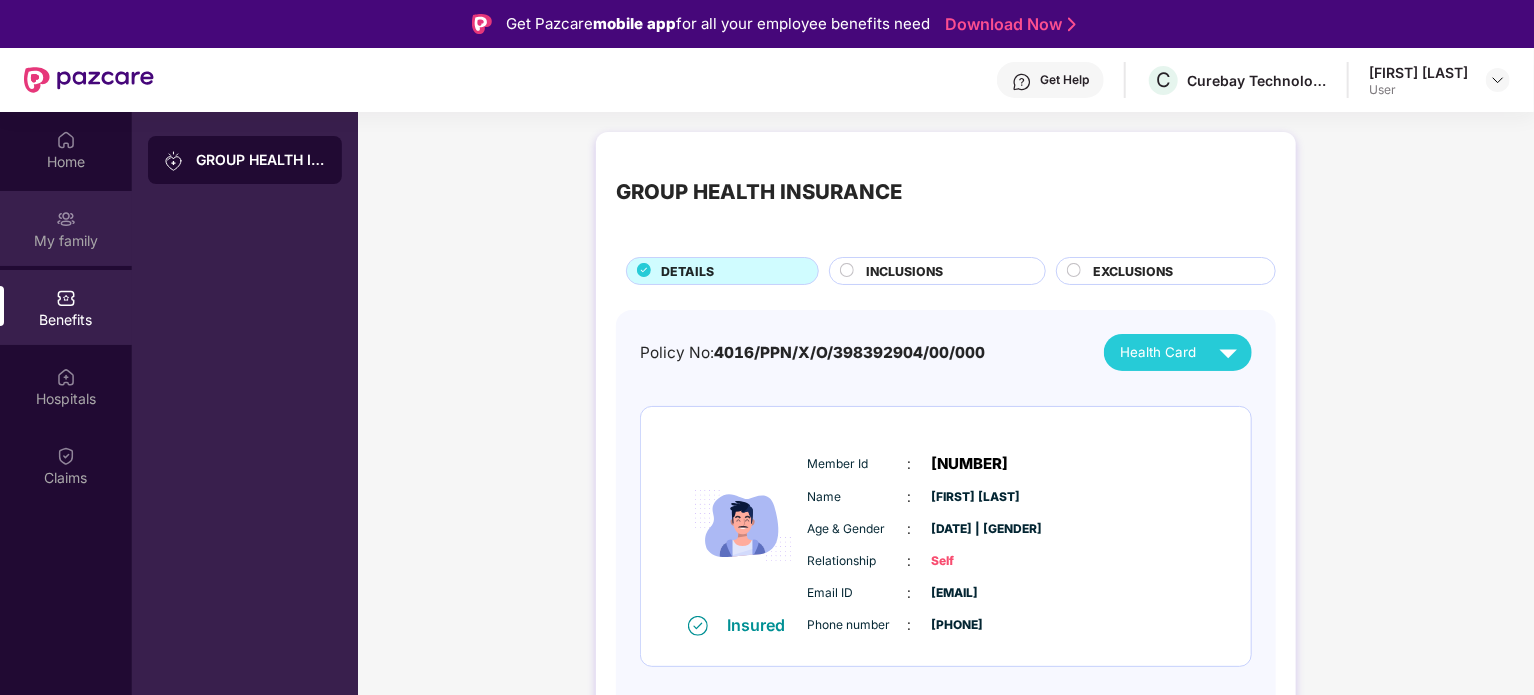 click on "My family" at bounding box center [66, 228] 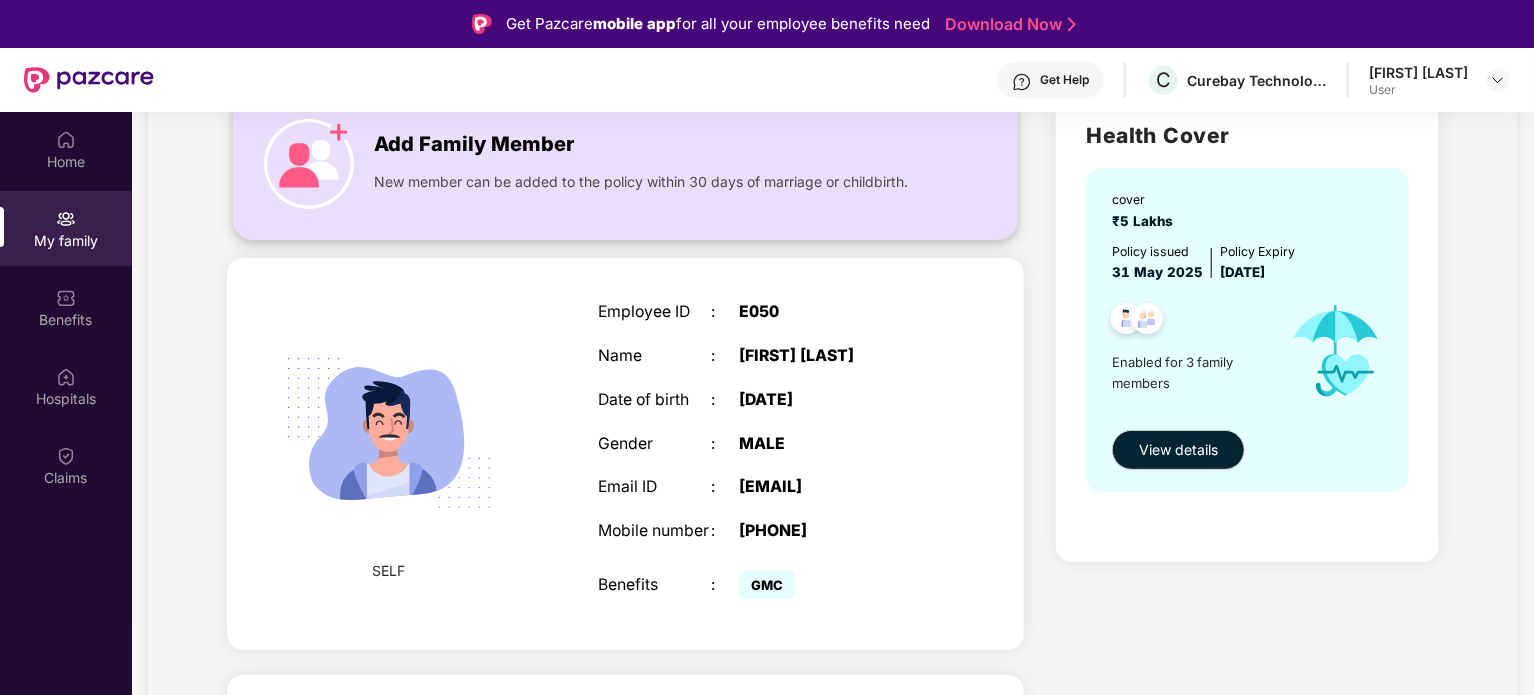 scroll, scrollTop: 200, scrollLeft: 0, axis: vertical 